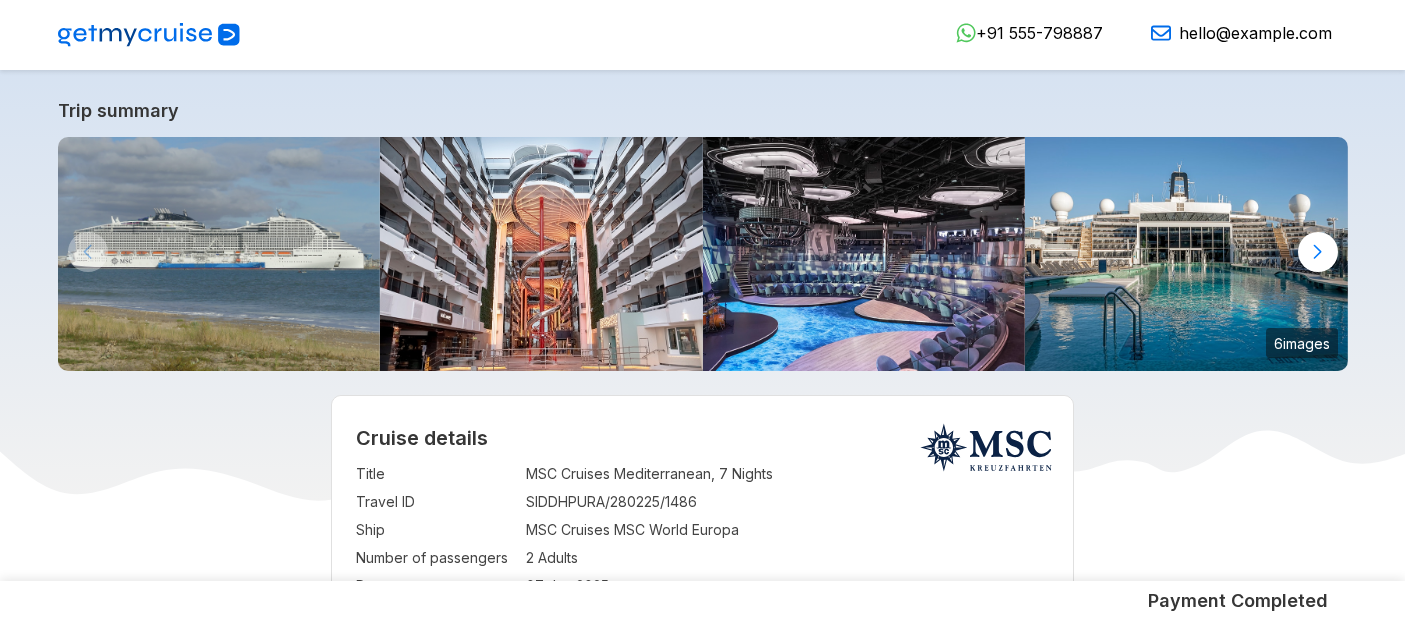 scroll, scrollTop: 379, scrollLeft: 0, axis: vertical 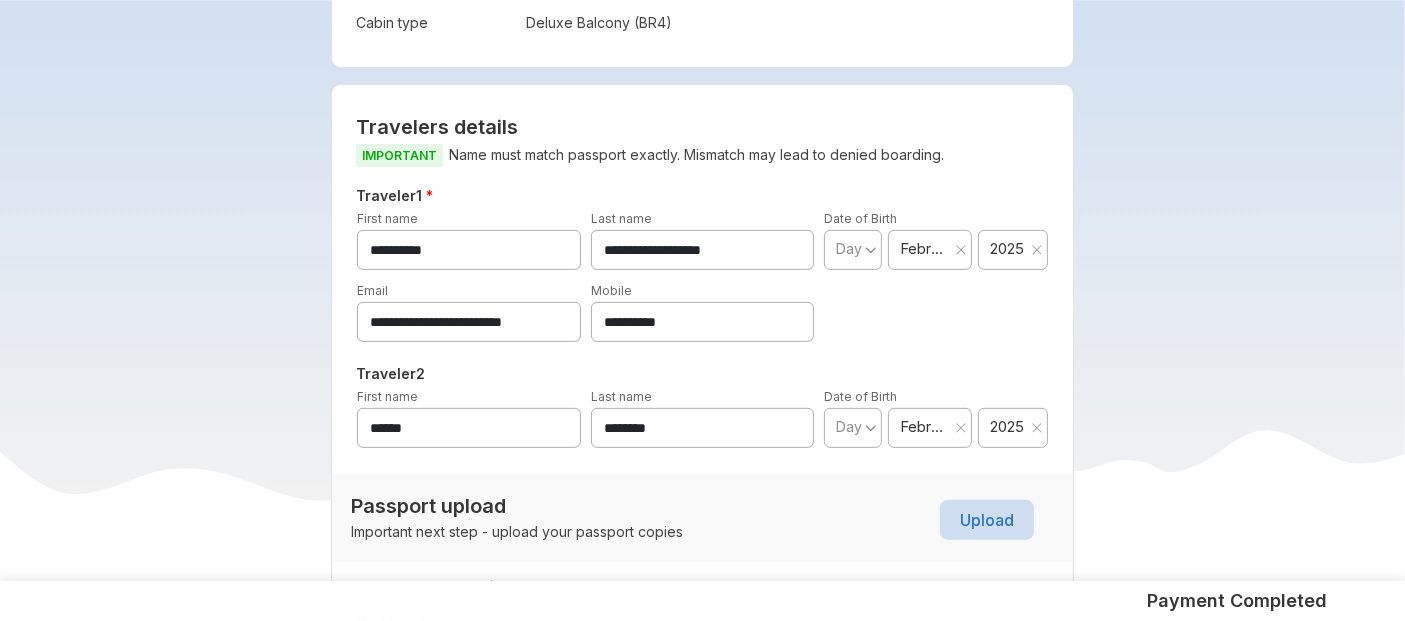 drag, startPoint x: 698, startPoint y: 321, endPoint x: 488, endPoint y: 339, distance: 210.77002 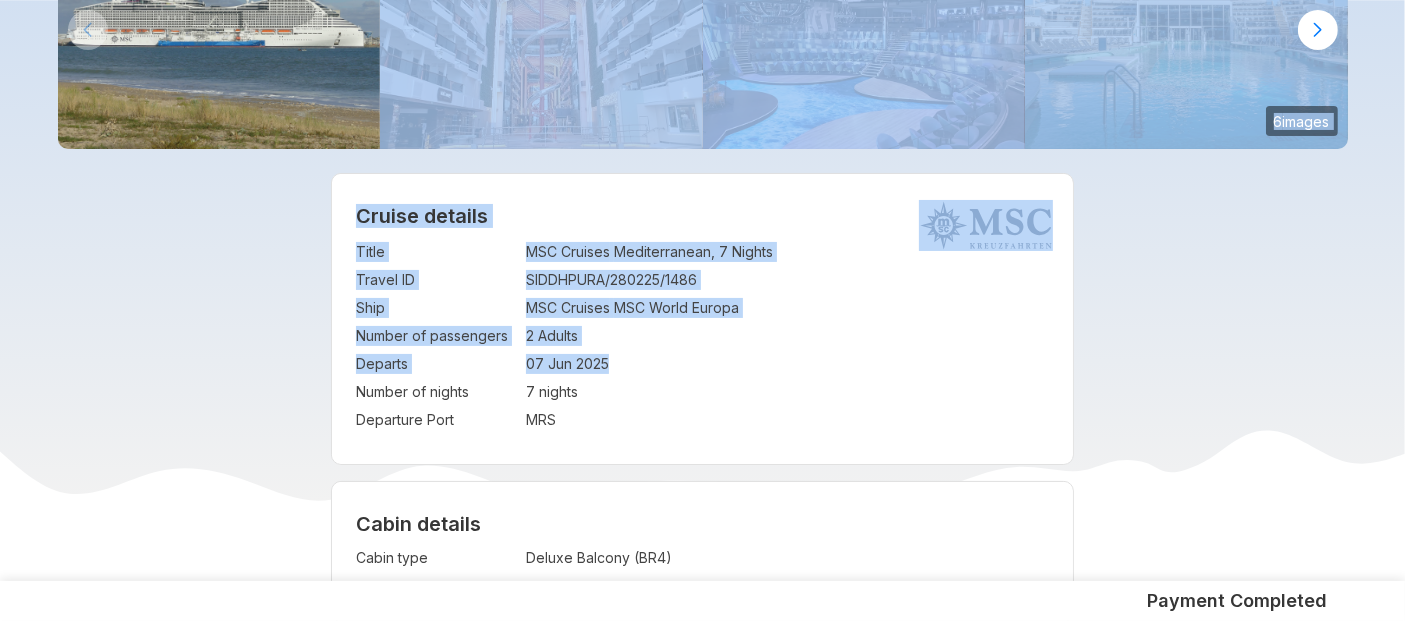 drag, startPoint x: 632, startPoint y: 374, endPoint x: 504, endPoint y: -66, distance: 458.2401 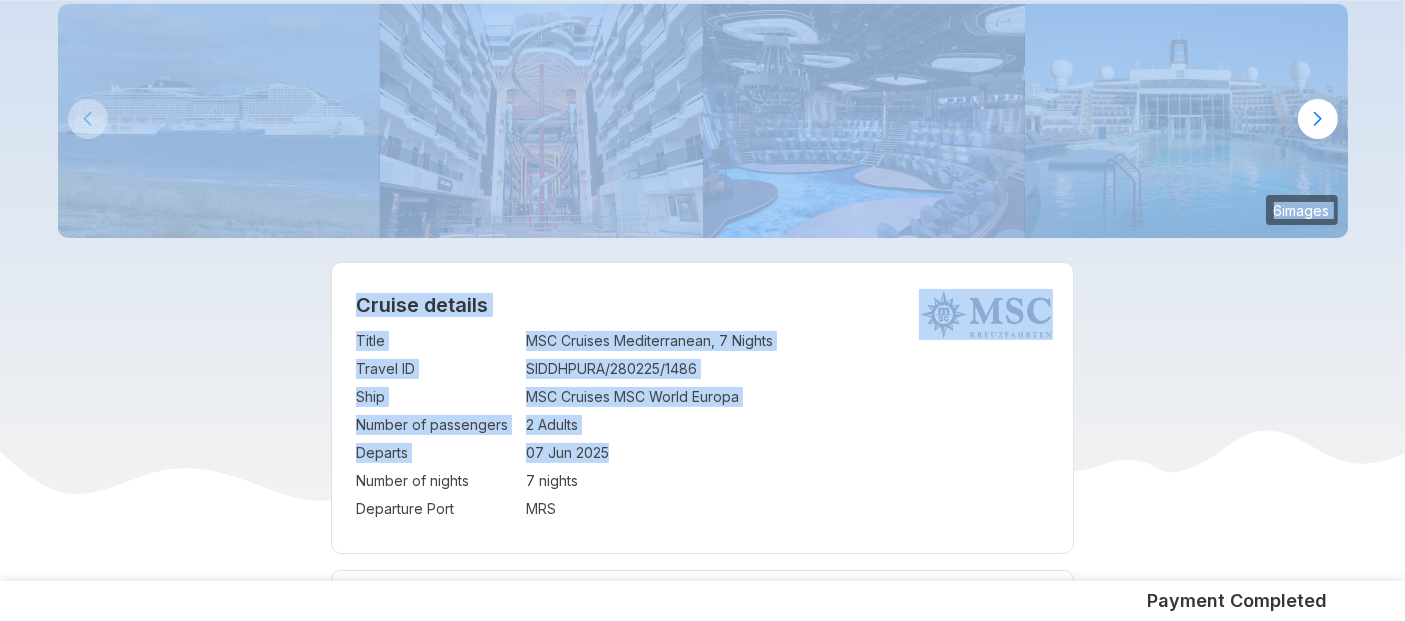 click on "MSC Cruises   Mediterranean, 7 Nights" at bounding box center [787, 341] 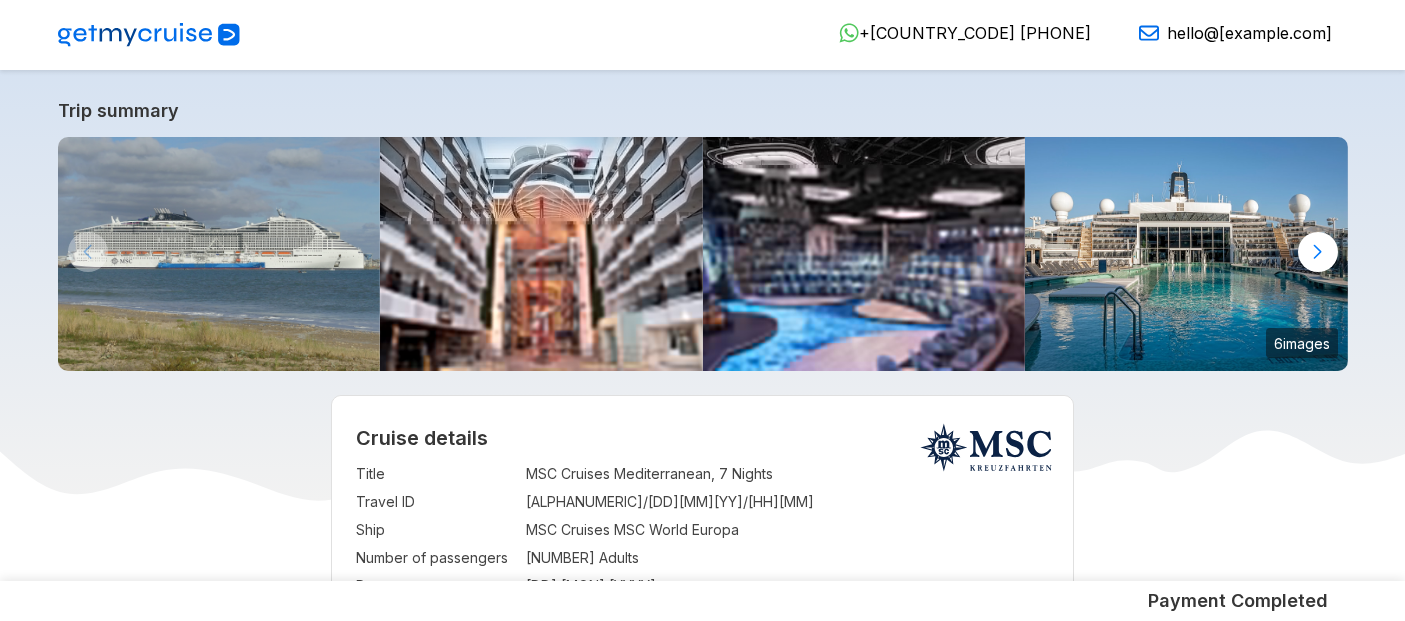 scroll, scrollTop: 0, scrollLeft: 0, axis: both 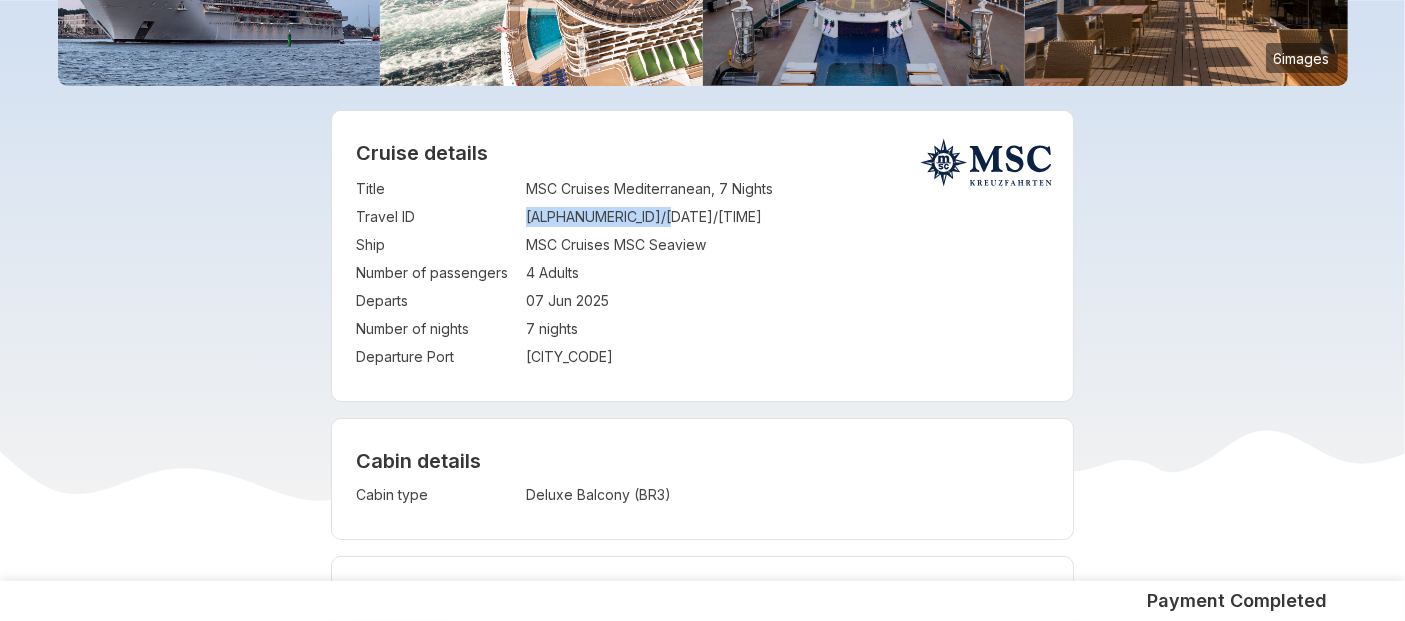 drag, startPoint x: 522, startPoint y: 210, endPoint x: 680, endPoint y: 216, distance: 158.11388 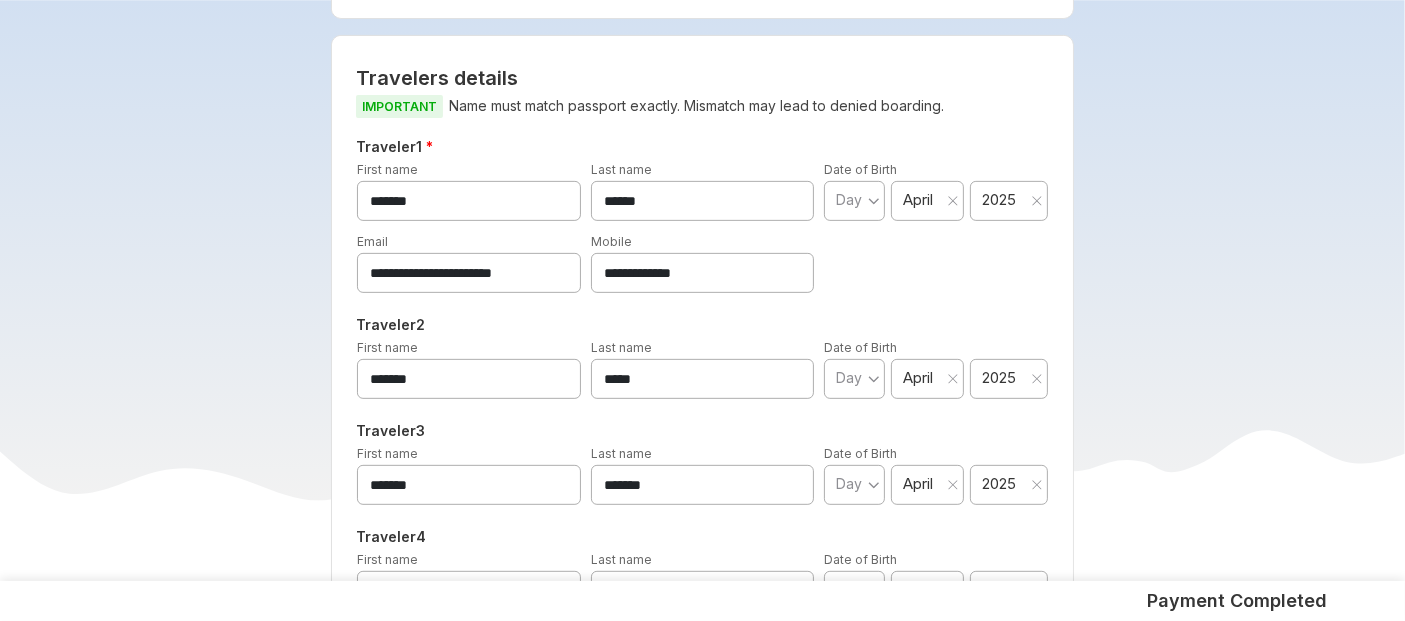 scroll, scrollTop: 840, scrollLeft: 0, axis: vertical 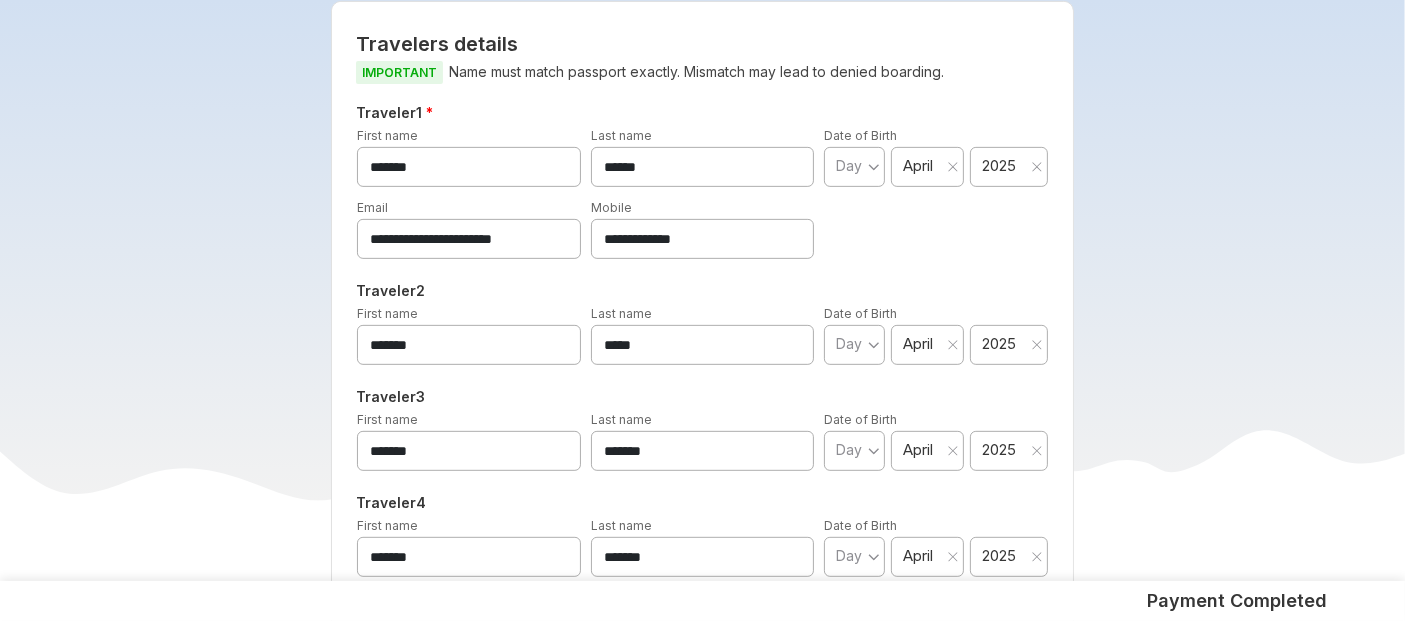 drag, startPoint x: 768, startPoint y: 245, endPoint x: 531, endPoint y: 277, distance: 239.15057 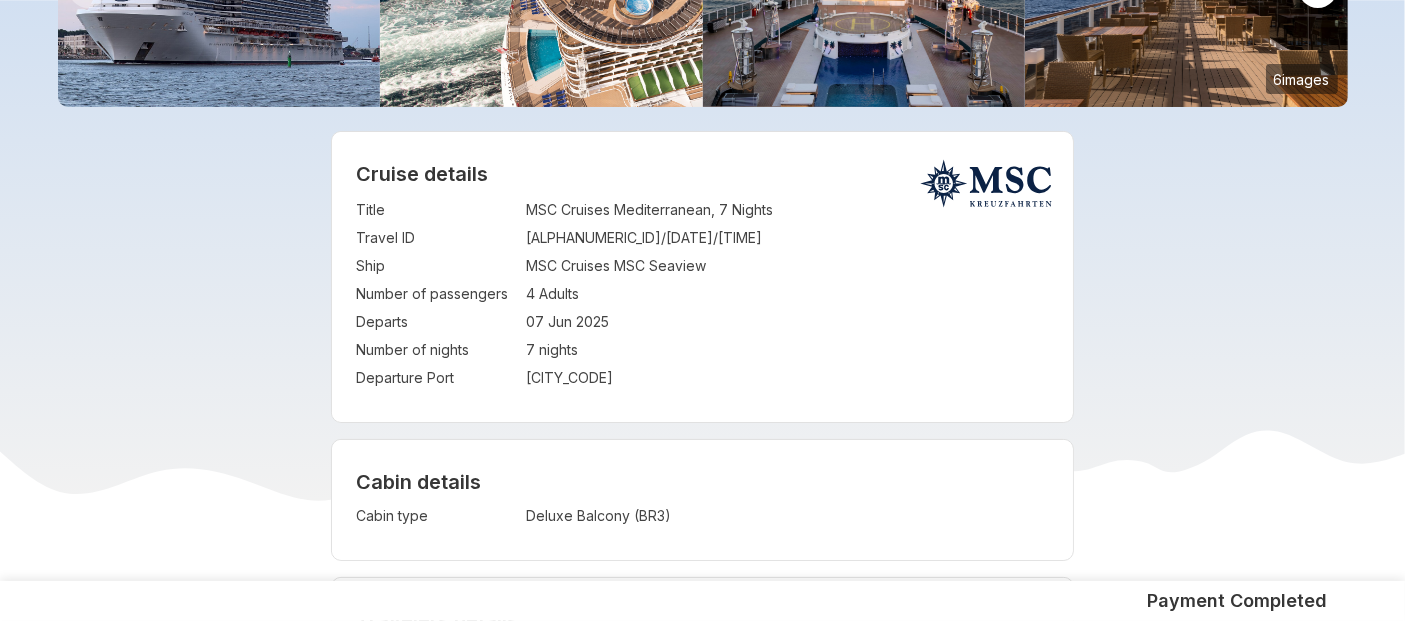 scroll, scrollTop: 266, scrollLeft: 0, axis: vertical 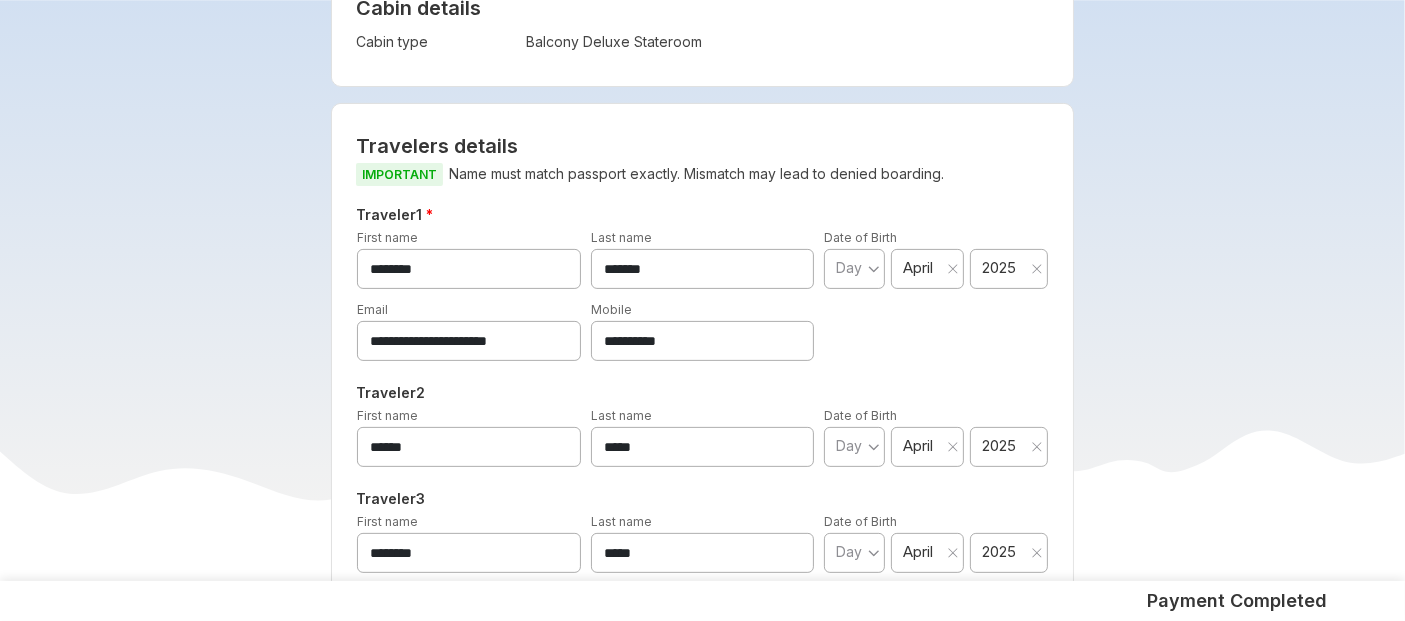 drag, startPoint x: 731, startPoint y: 350, endPoint x: 460, endPoint y: 375, distance: 272.1507 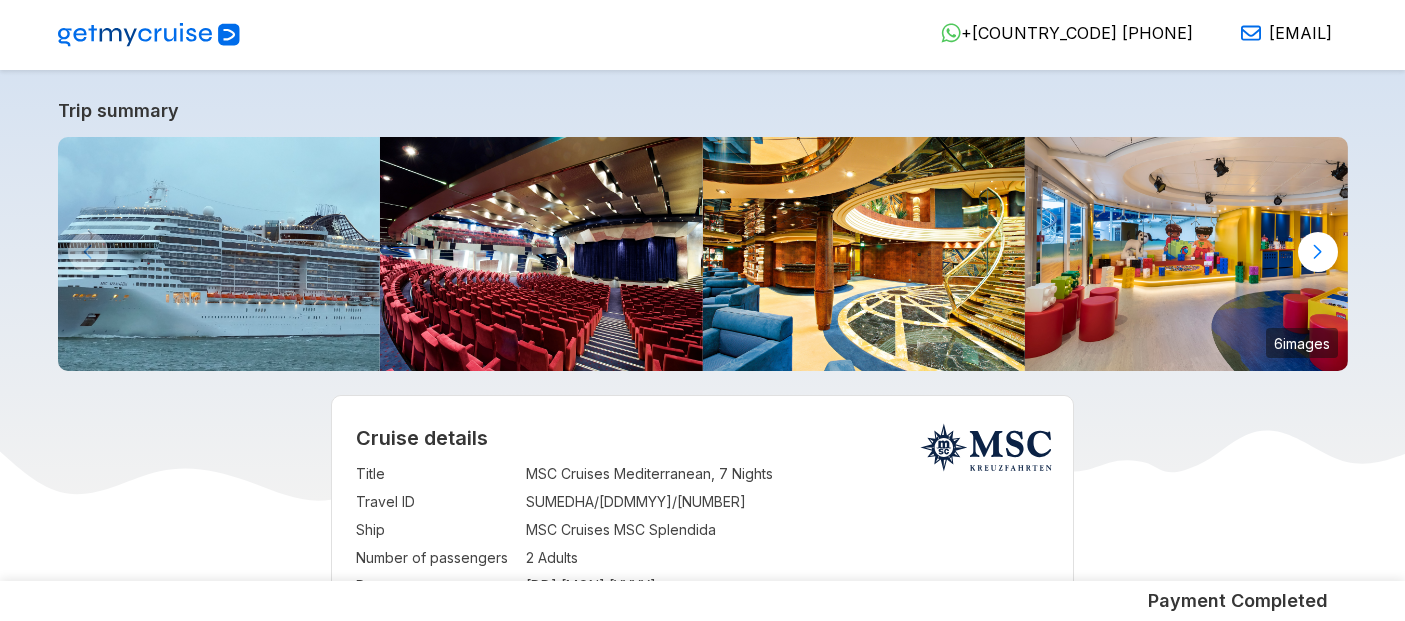 scroll, scrollTop: 0, scrollLeft: 0, axis: both 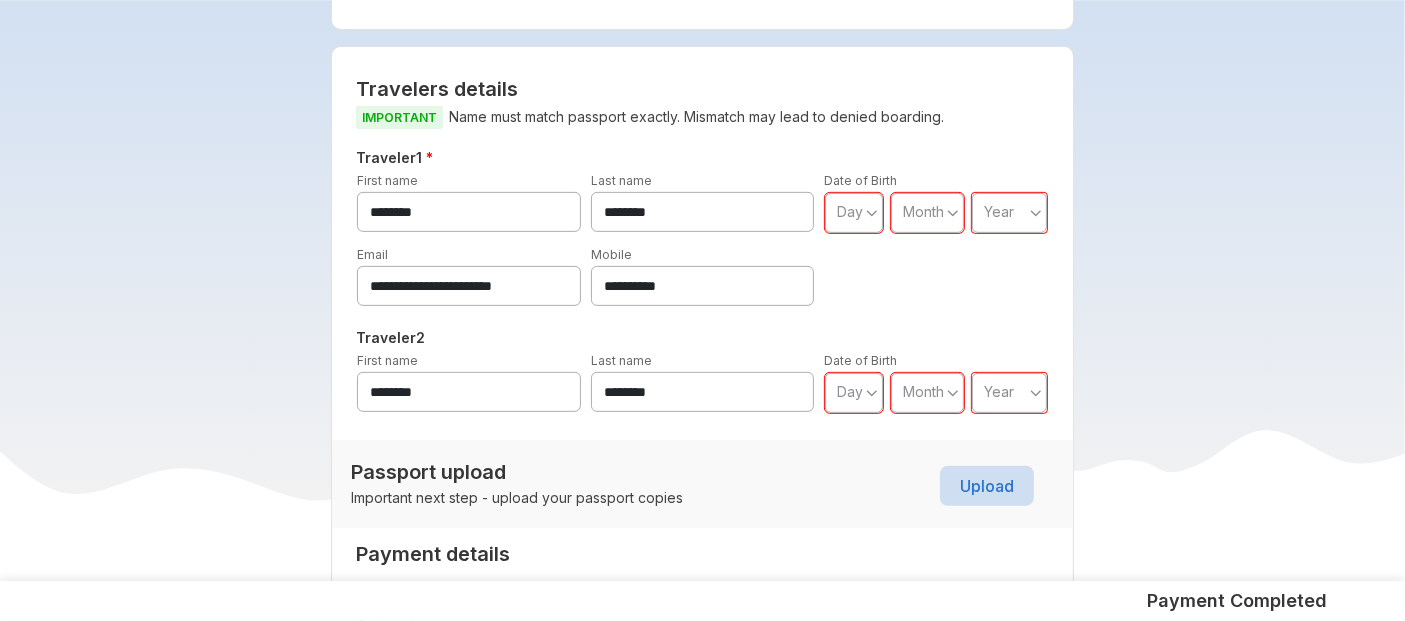 drag, startPoint x: 717, startPoint y: 281, endPoint x: 452, endPoint y: 338, distance: 271.06088 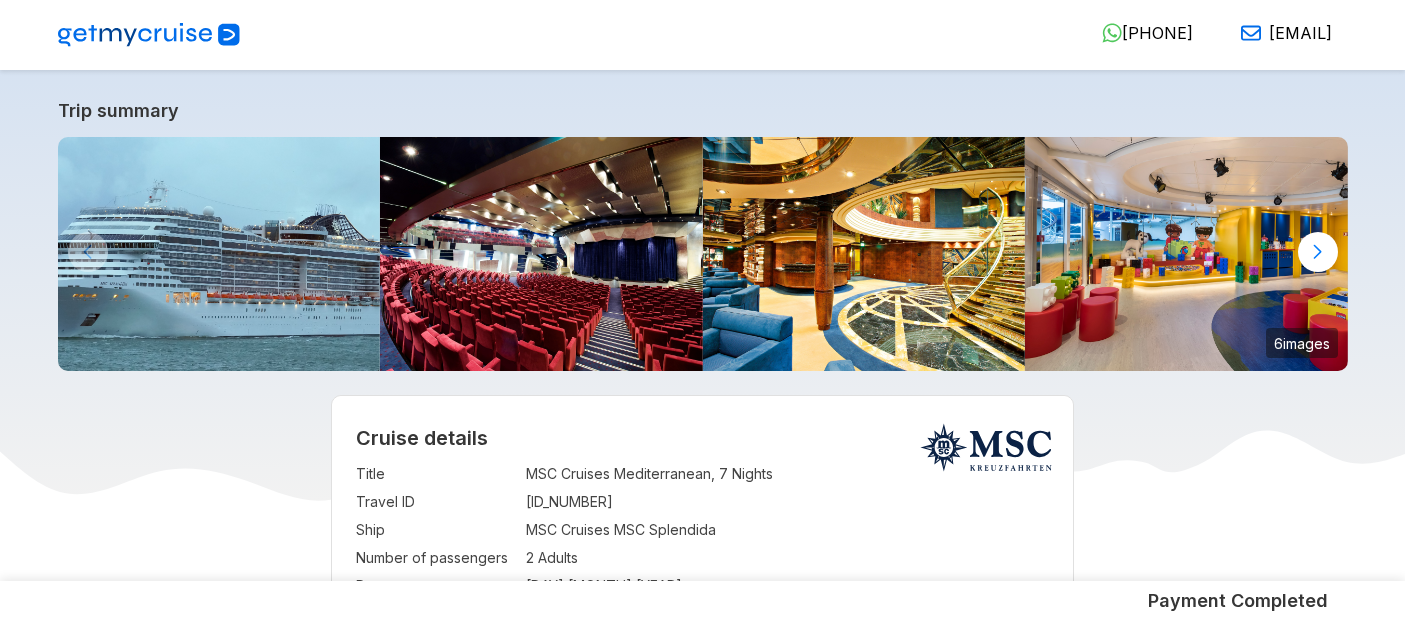 scroll, scrollTop: 162, scrollLeft: 0, axis: vertical 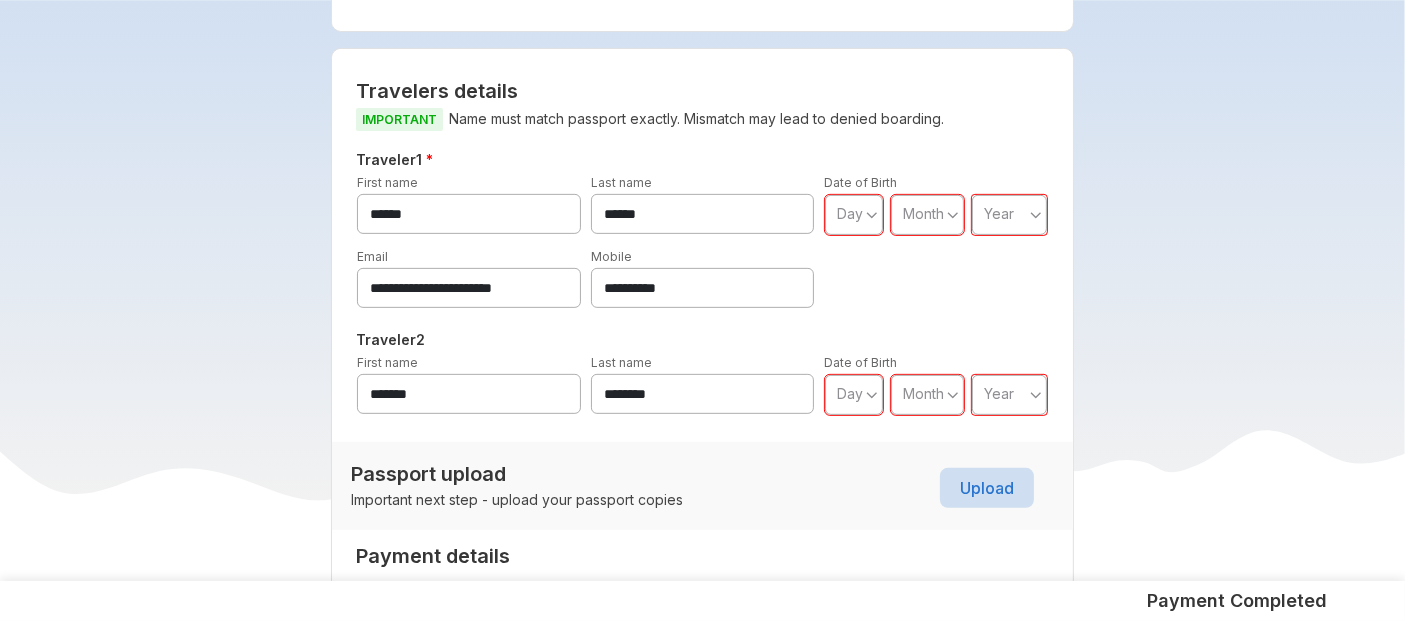 drag, startPoint x: 710, startPoint y: 286, endPoint x: 491, endPoint y: 287, distance: 219.00229 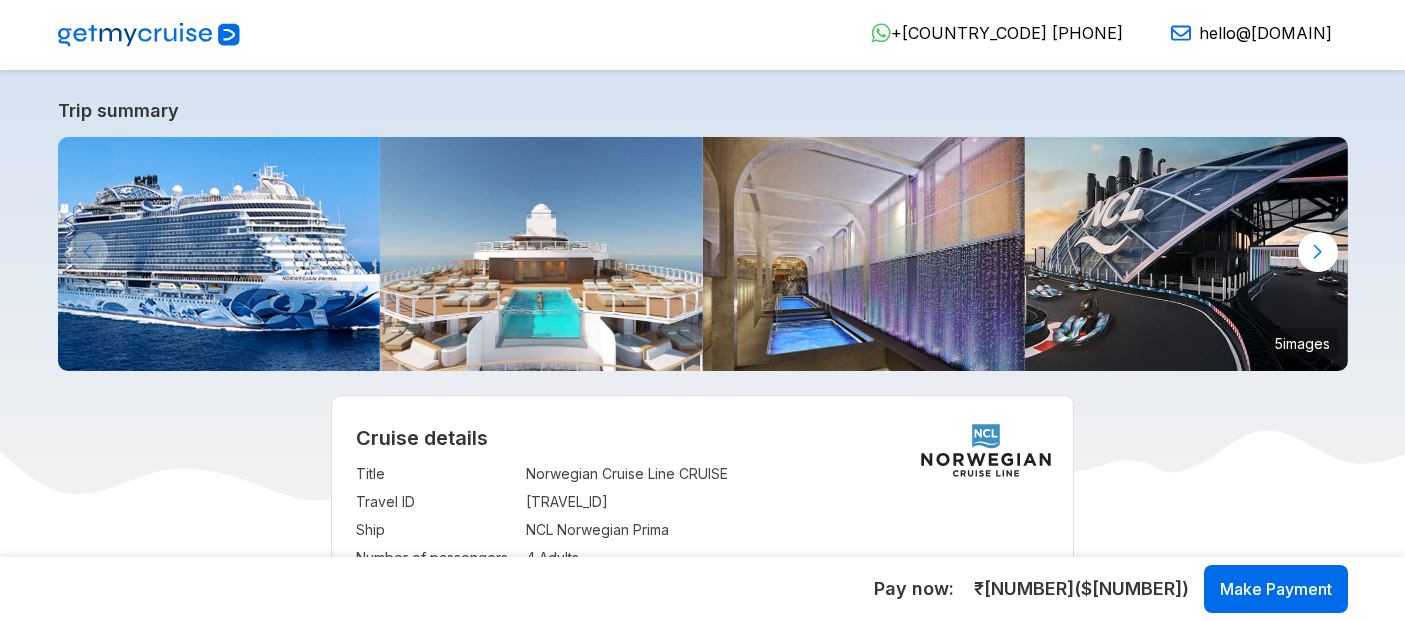 scroll, scrollTop: 0, scrollLeft: 0, axis: both 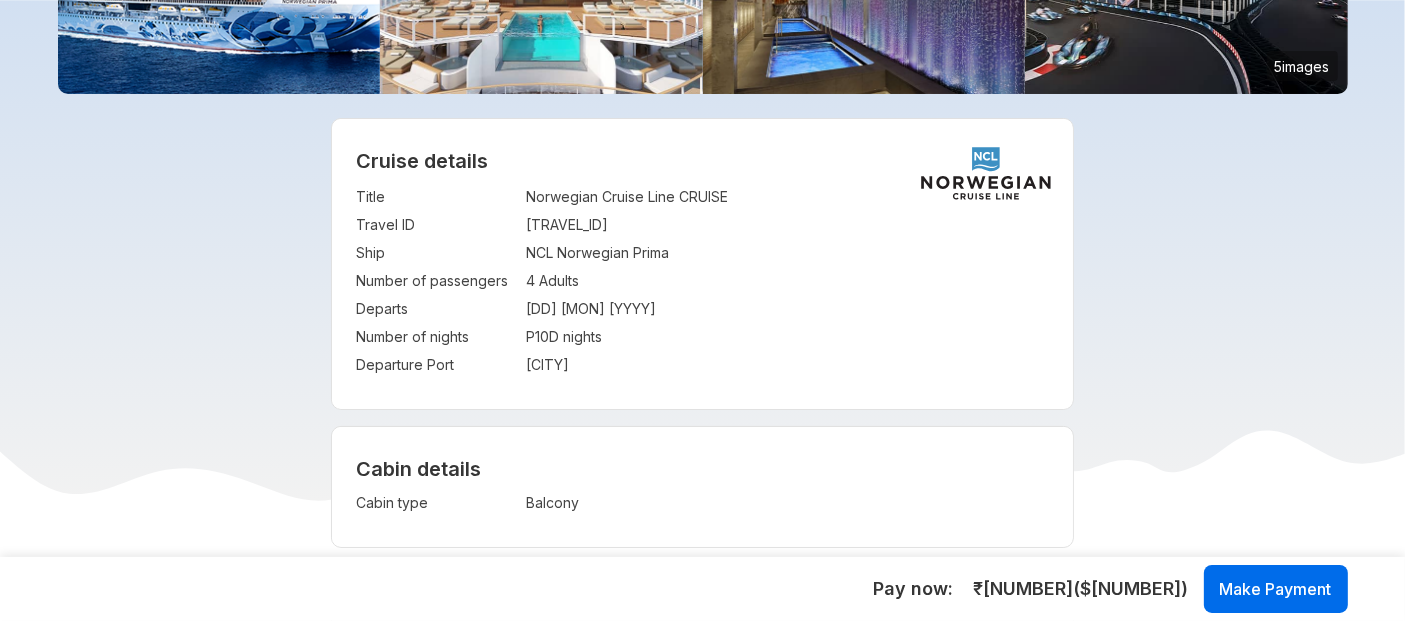 drag, startPoint x: 661, startPoint y: 155, endPoint x: 670, endPoint y: 229, distance: 74.54529 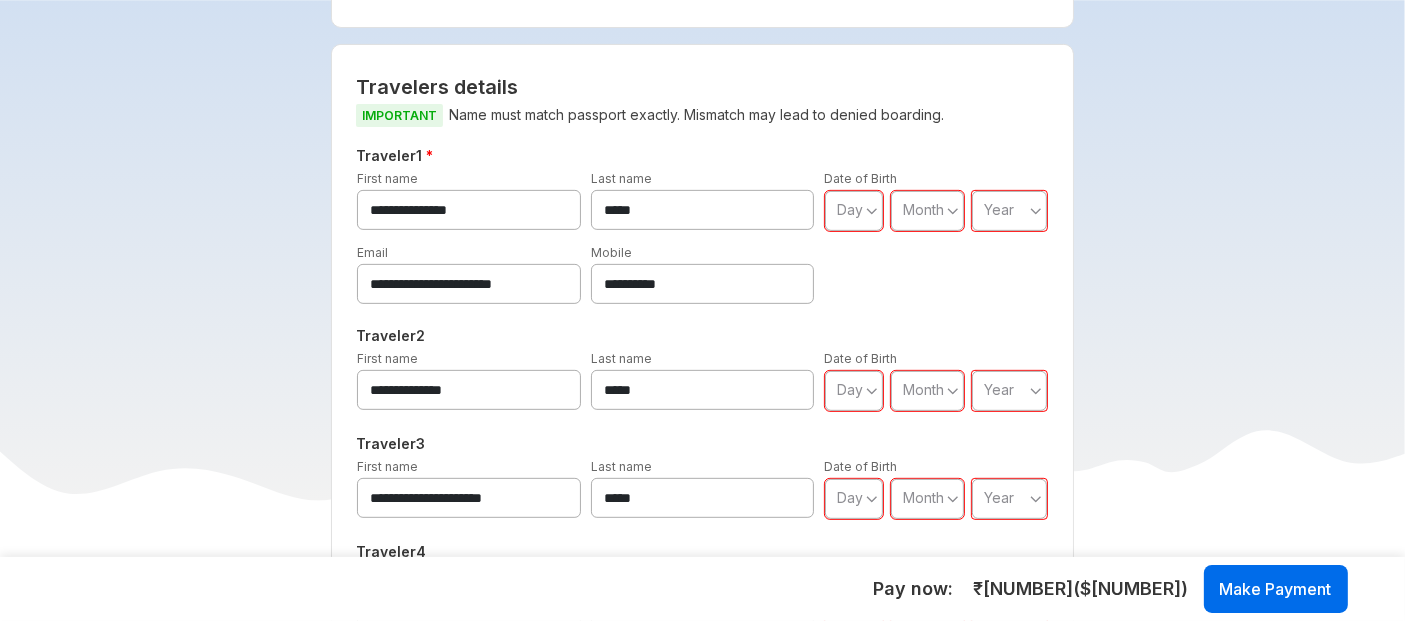 scroll, scrollTop: 797, scrollLeft: 0, axis: vertical 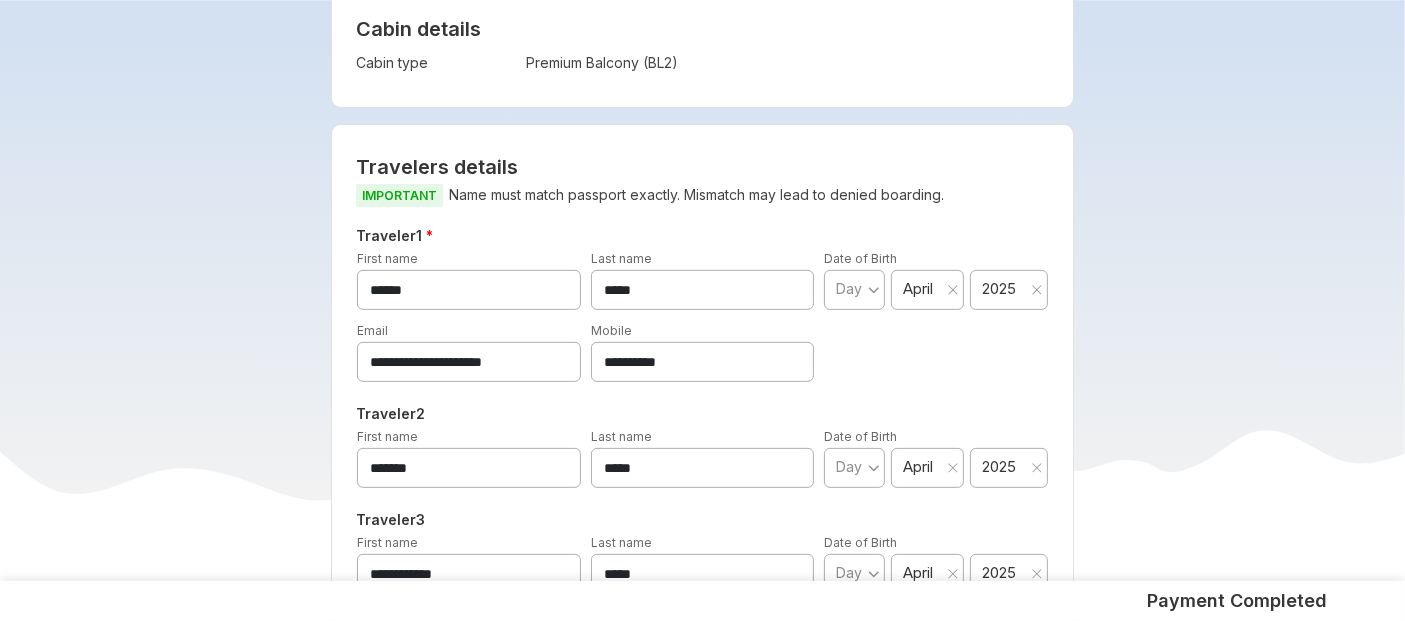 drag, startPoint x: 739, startPoint y: 362, endPoint x: 508, endPoint y: 376, distance: 231.42386 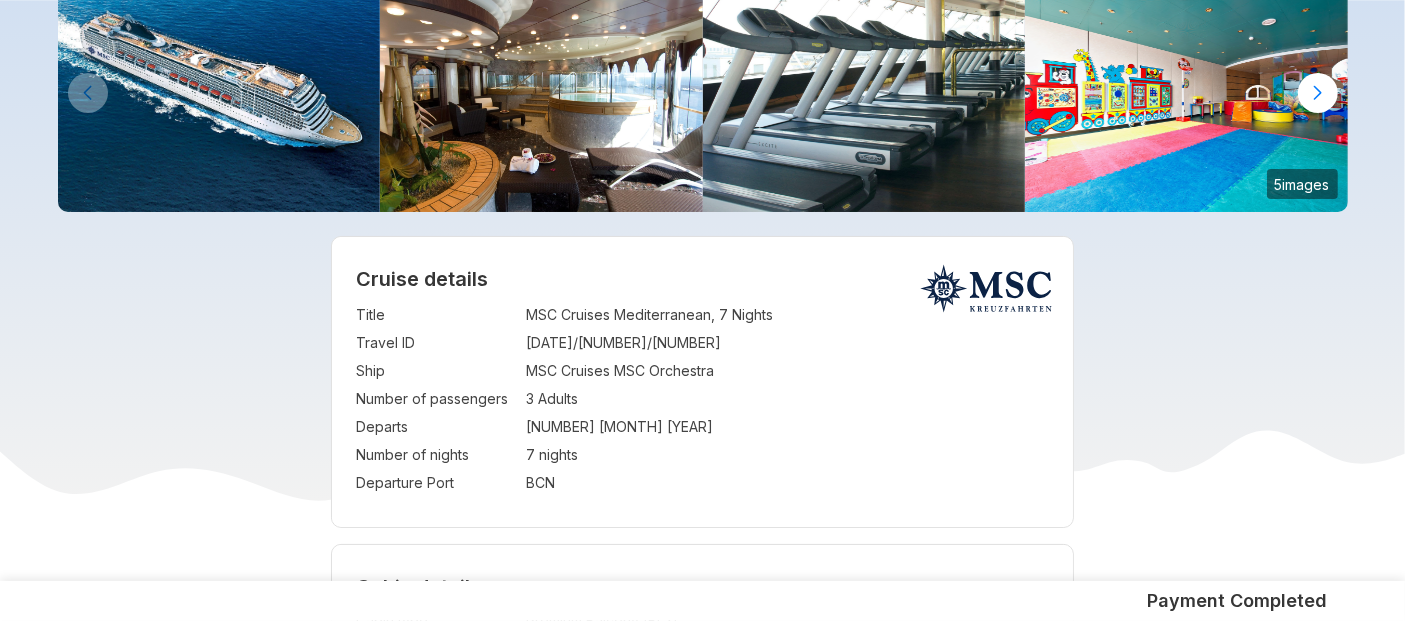 scroll, scrollTop: 160, scrollLeft: 0, axis: vertical 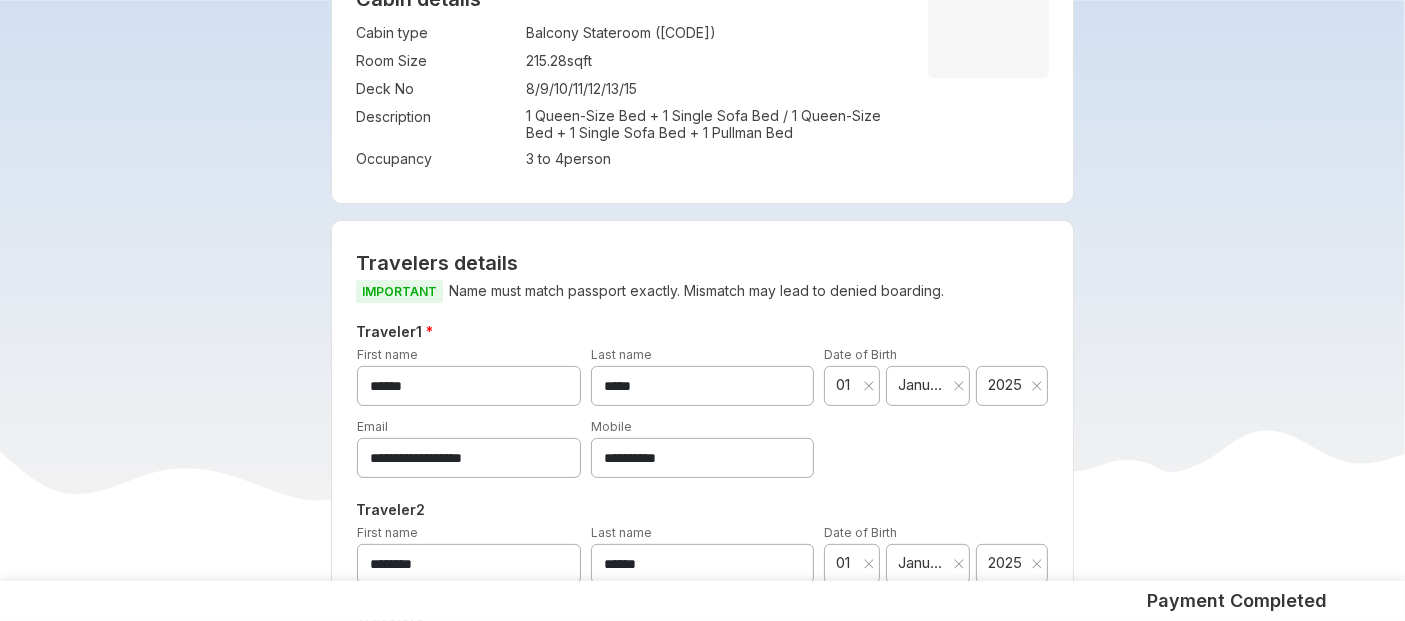 drag, startPoint x: 731, startPoint y: 440, endPoint x: 519, endPoint y: 441, distance: 212.00237 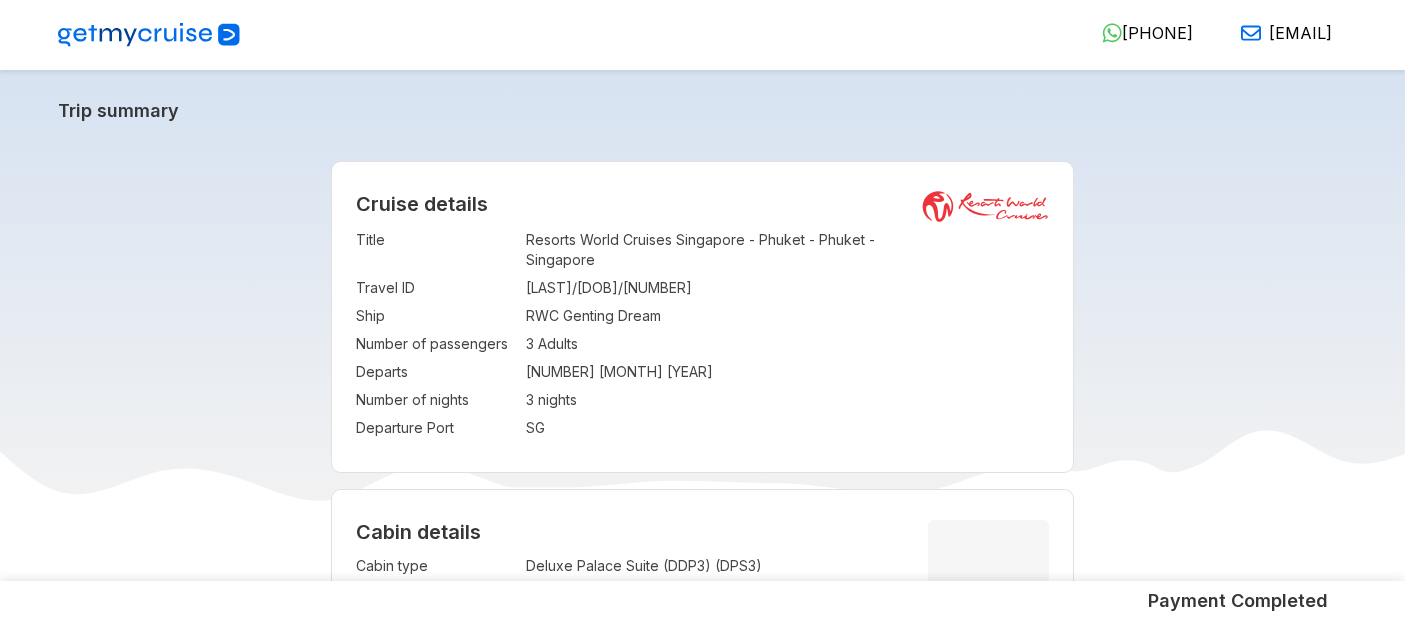 scroll, scrollTop: 0, scrollLeft: 0, axis: both 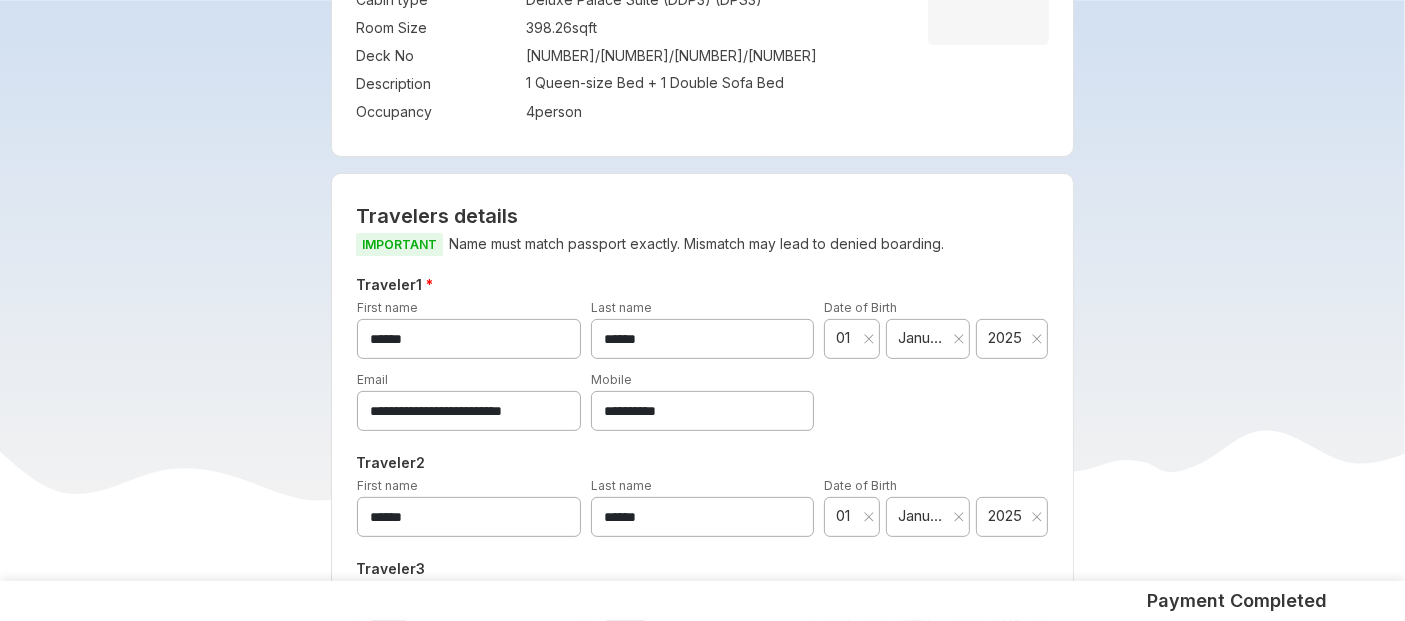drag, startPoint x: 714, startPoint y: 425, endPoint x: 482, endPoint y: 438, distance: 232.36394 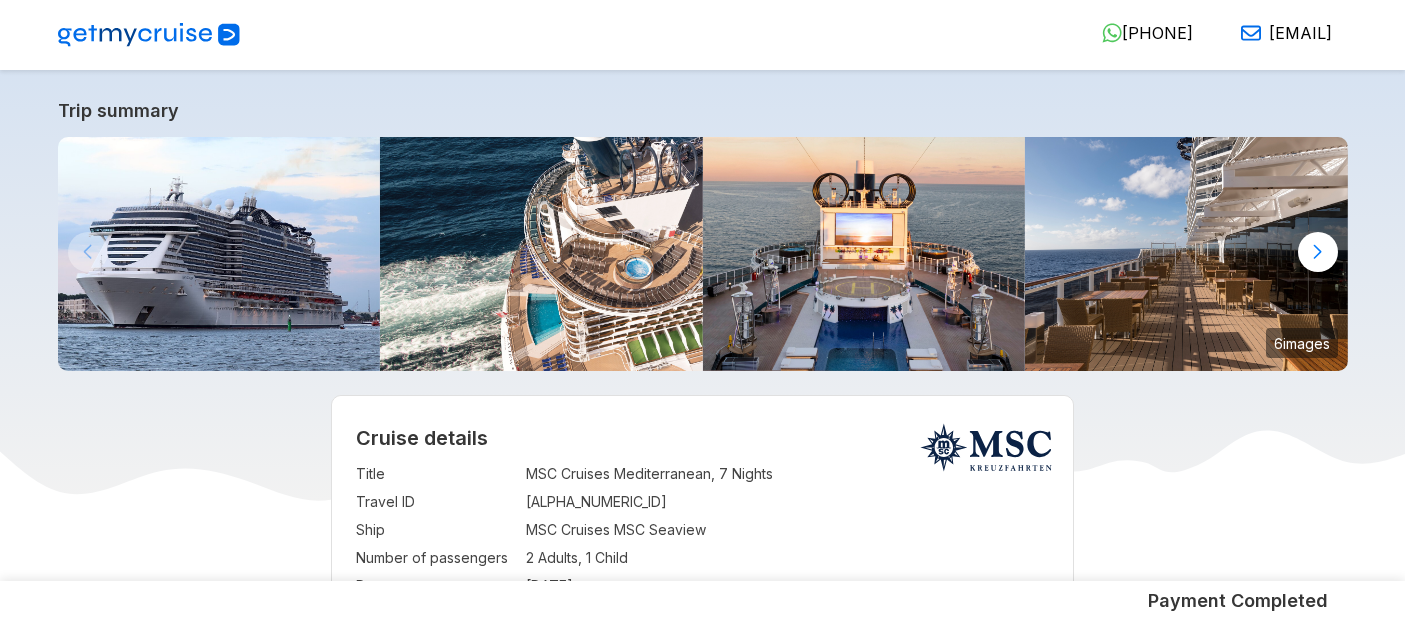 scroll, scrollTop: 239, scrollLeft: 0, axis: vertical 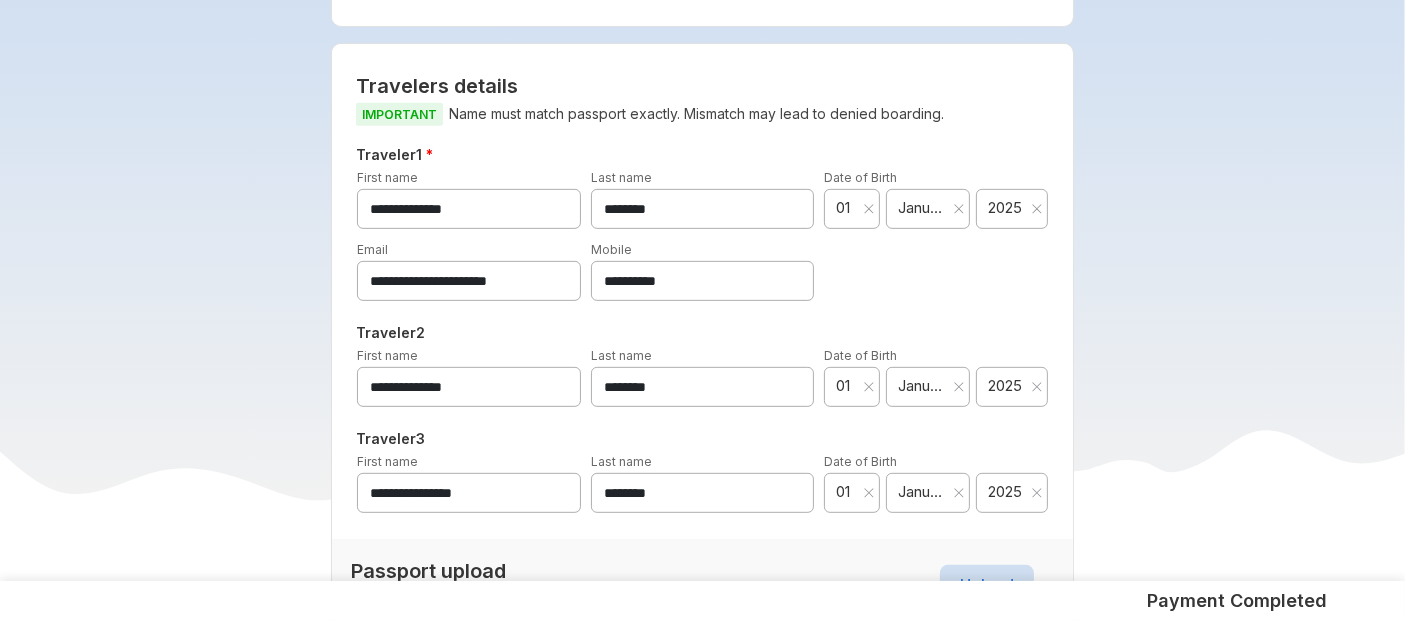 drag, startPoint x: 701, startPoint y: 271, endPoint x: 512, endPoint y: 295, distance: 190.51772 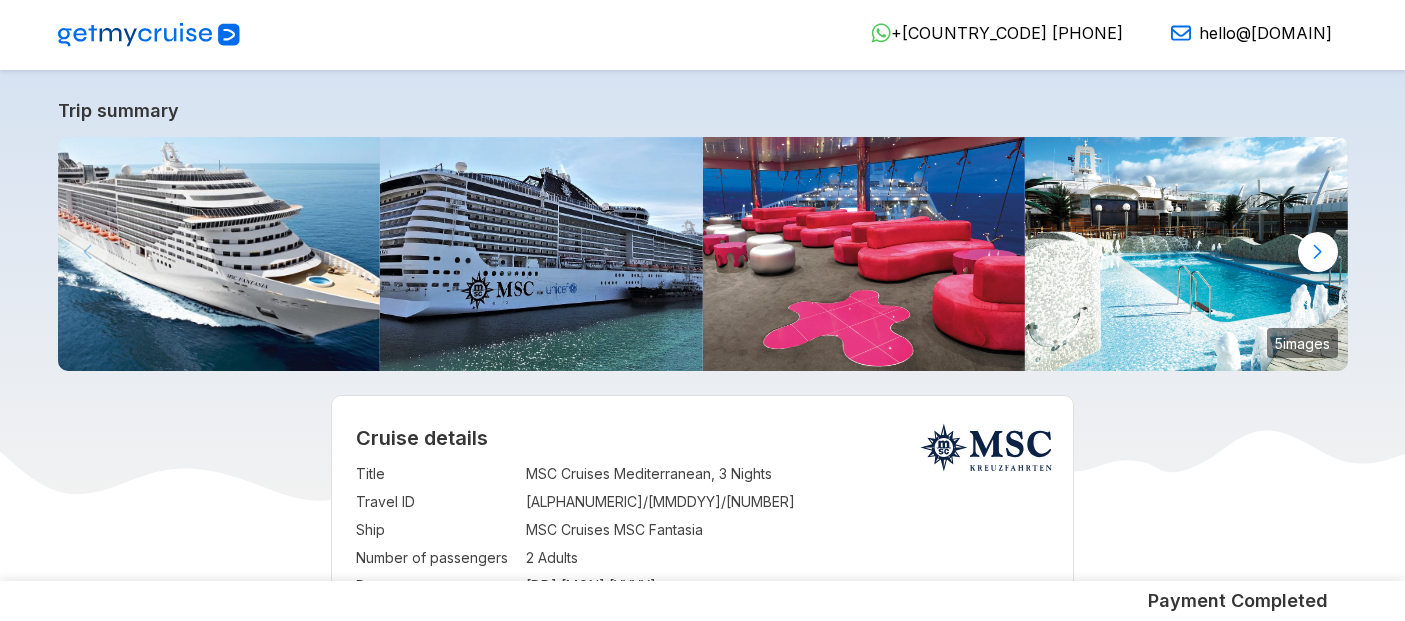 scroll, scrollTop: 0, scrollLeft: 0, axis: both 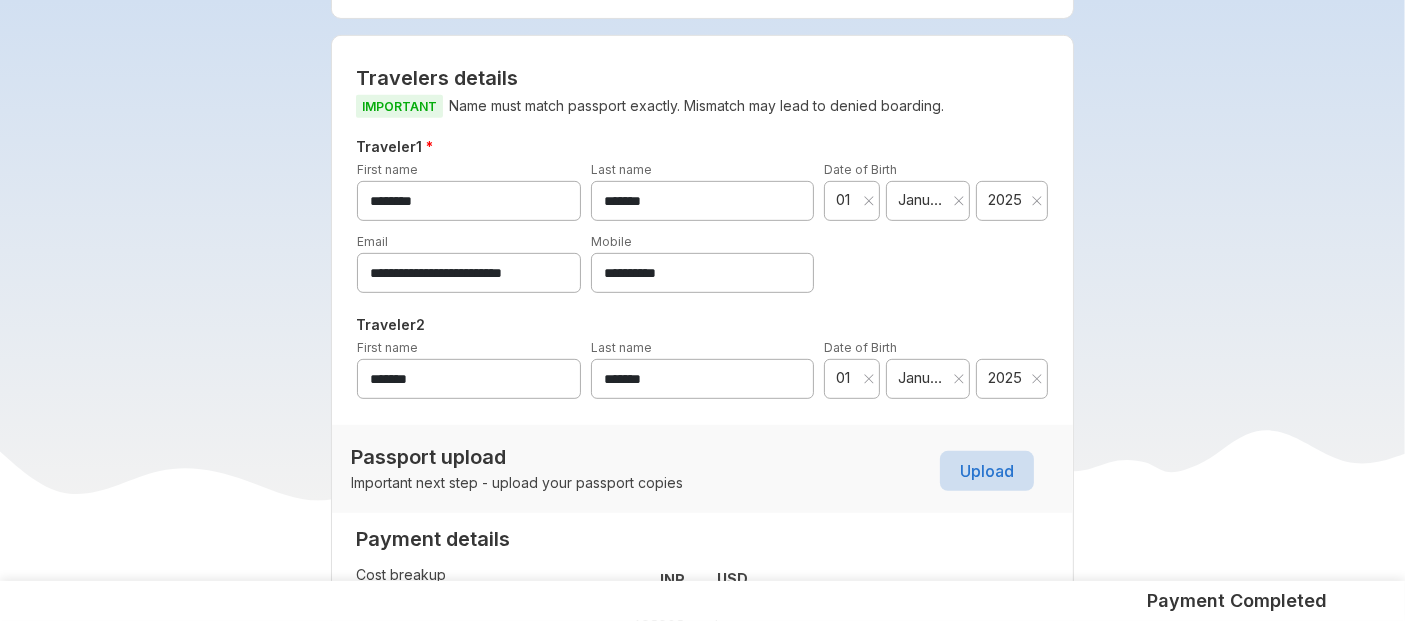 drag, startPoint x: 716, startPoint y: 279, endPoint x: 567, endPoint y: 290, distance: 149.40549 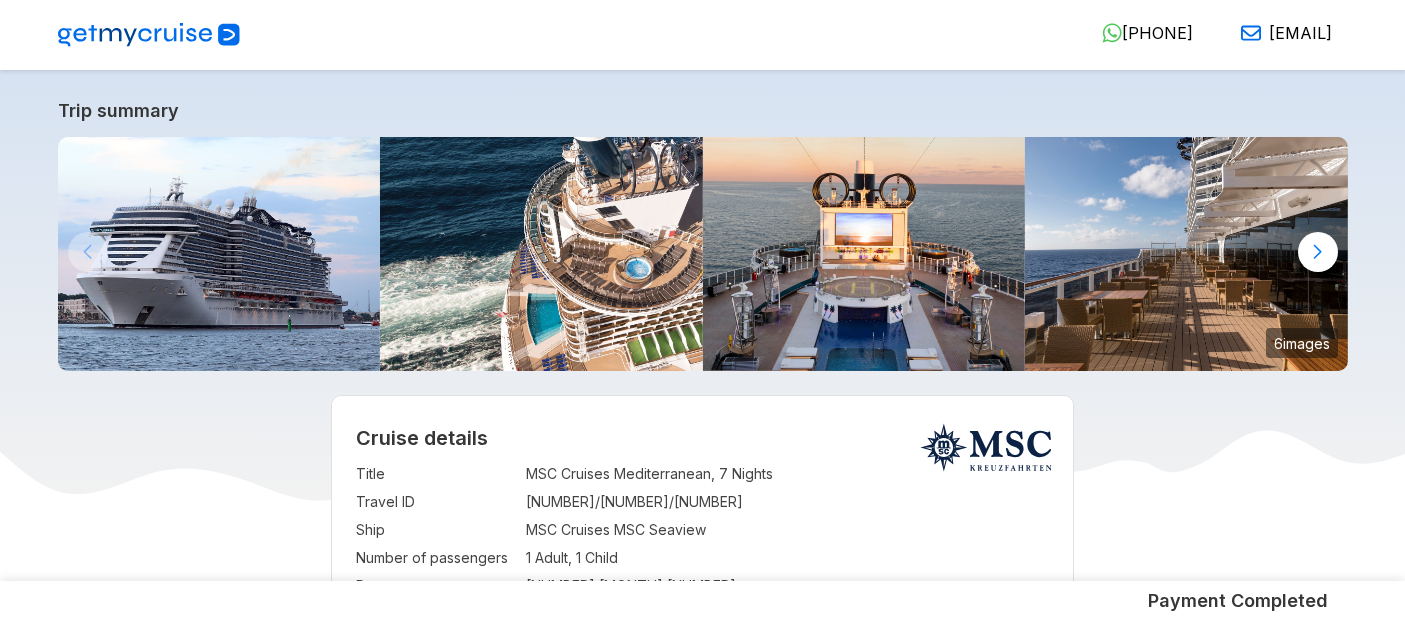 scroll, scrollTop: 0, scrollLeft: 0, axis: both 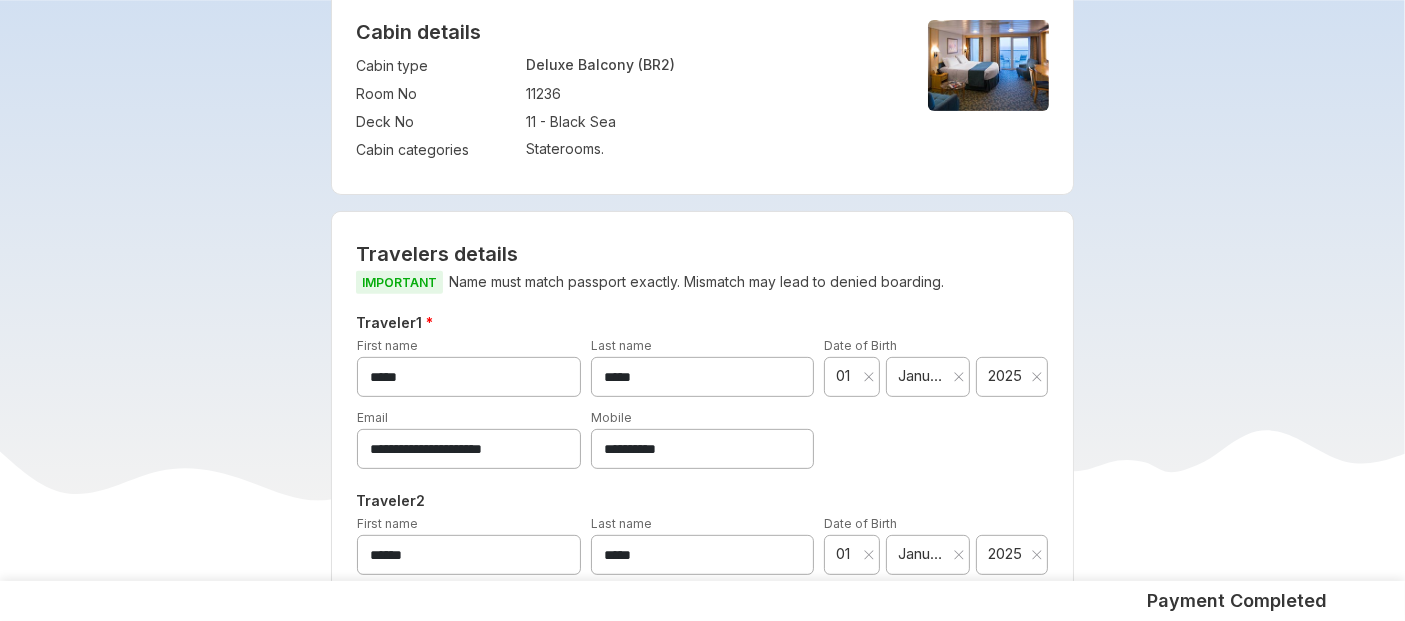 drag, startPoint x: 717, startPoint y: 452, endPoint x: 559, endPoint y: 458, distance: 158.11388 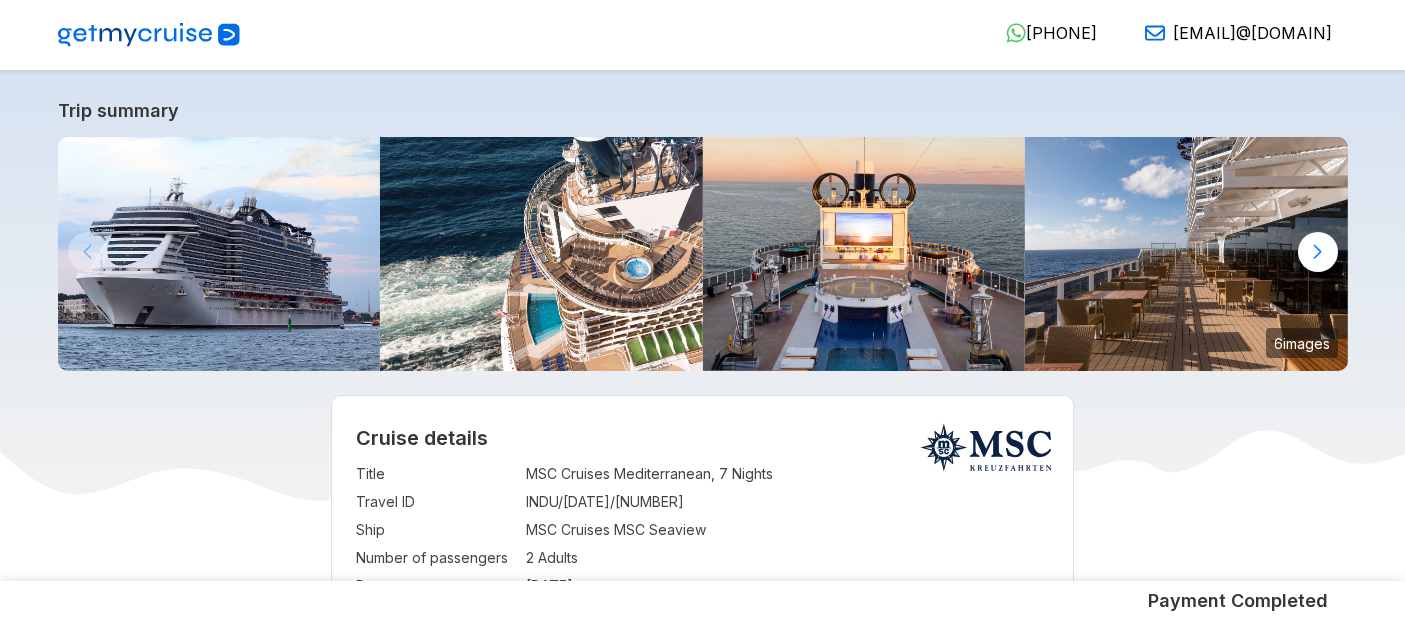 scroll, scrollTop: 0, scrollLeft: 0, axis: both 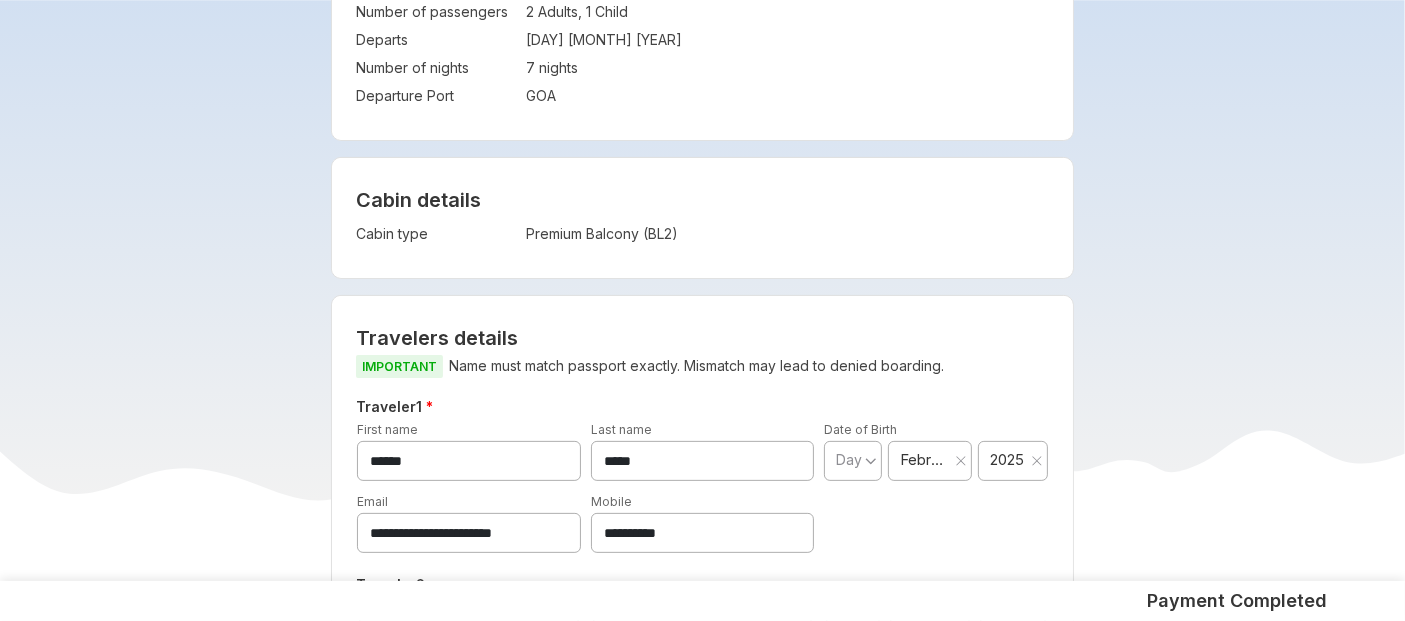 drag, startPoint x: 712, startPoint y: 539, endPoint x: 425, endPoint y: 558, distance: 287.62823 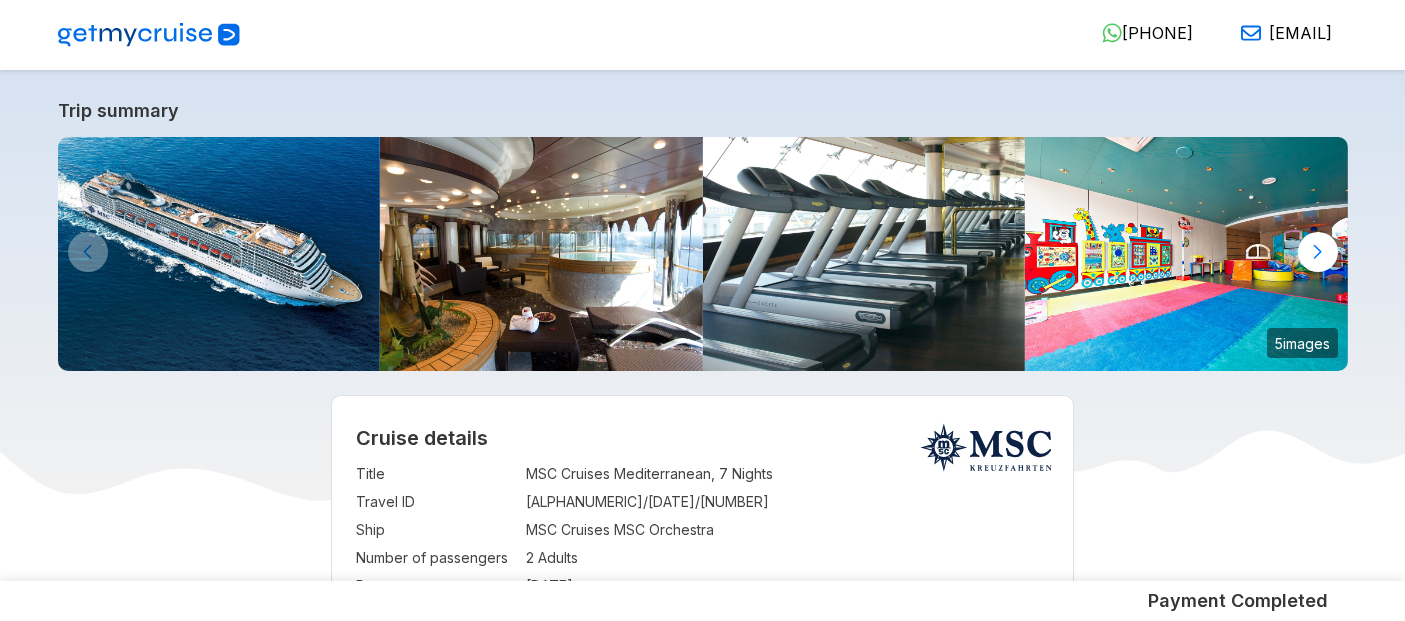 scroll, scrollTop: 0, scrollLeft: 0, axis: both 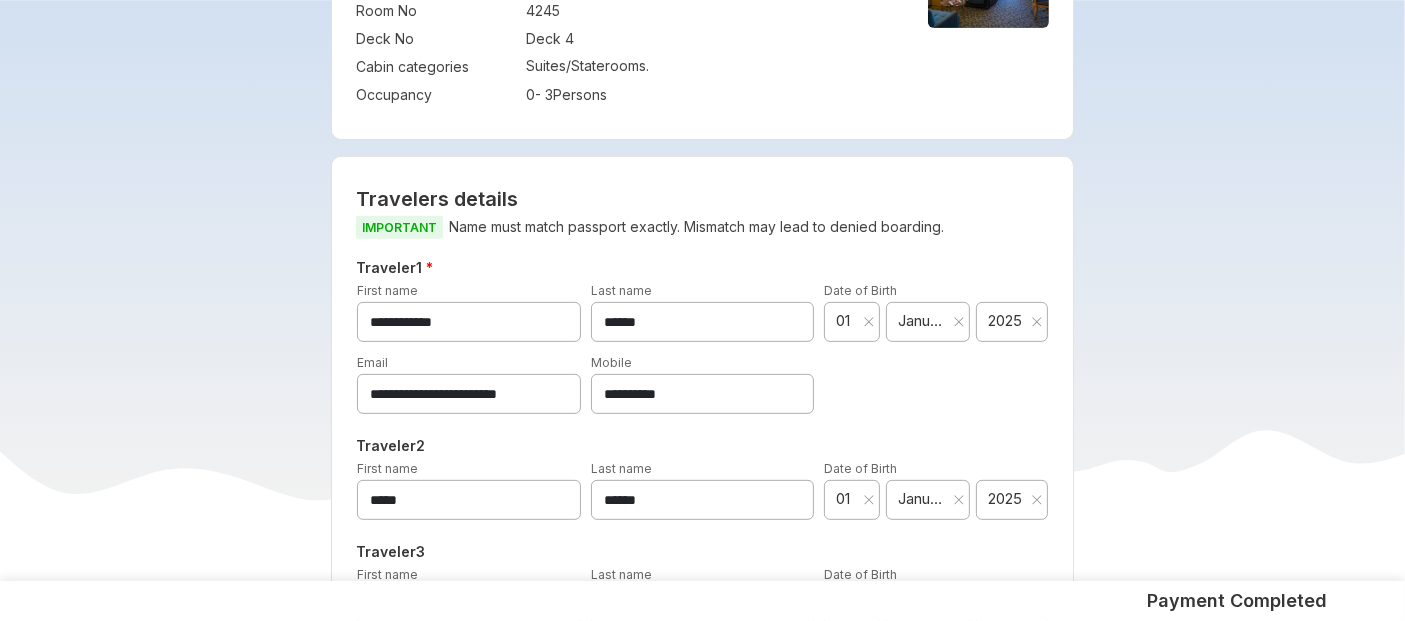drag, startPoint x: 722, startPoint y: 401, endPoint x: 469, endPoint y: 396, distance: 253.04941 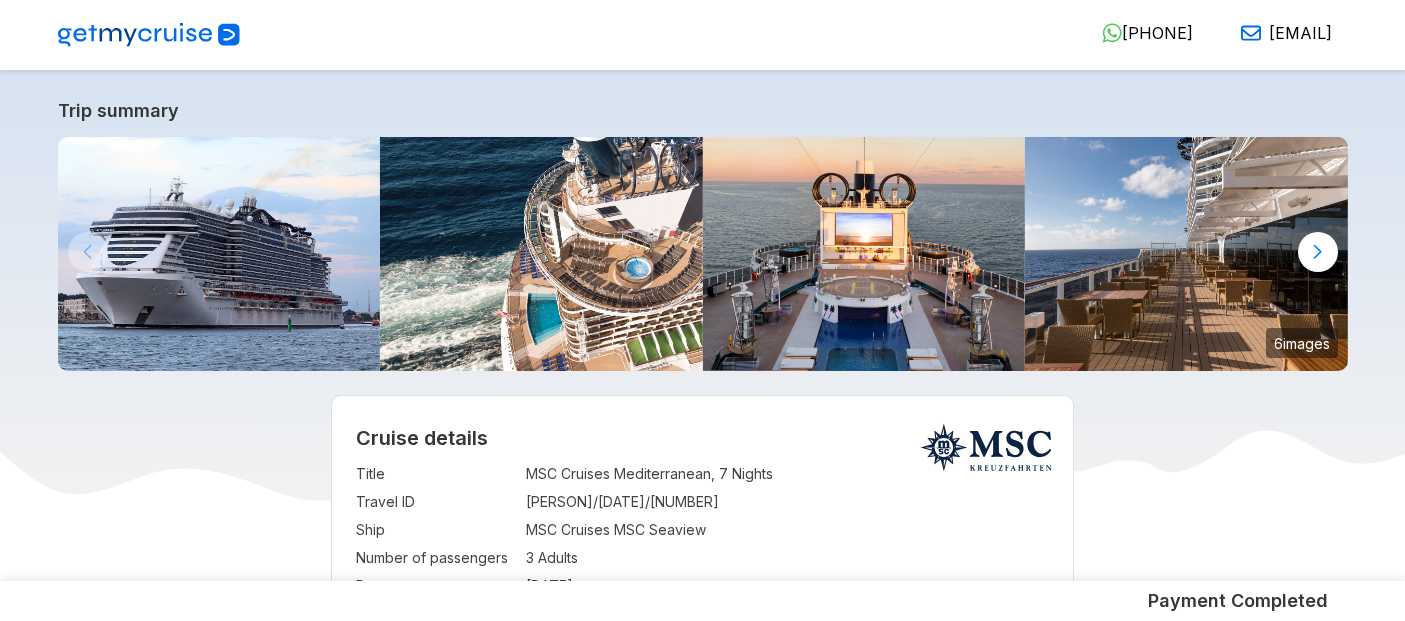 scroll, scrollTop: 0, scrollLeft: 0, axis: both 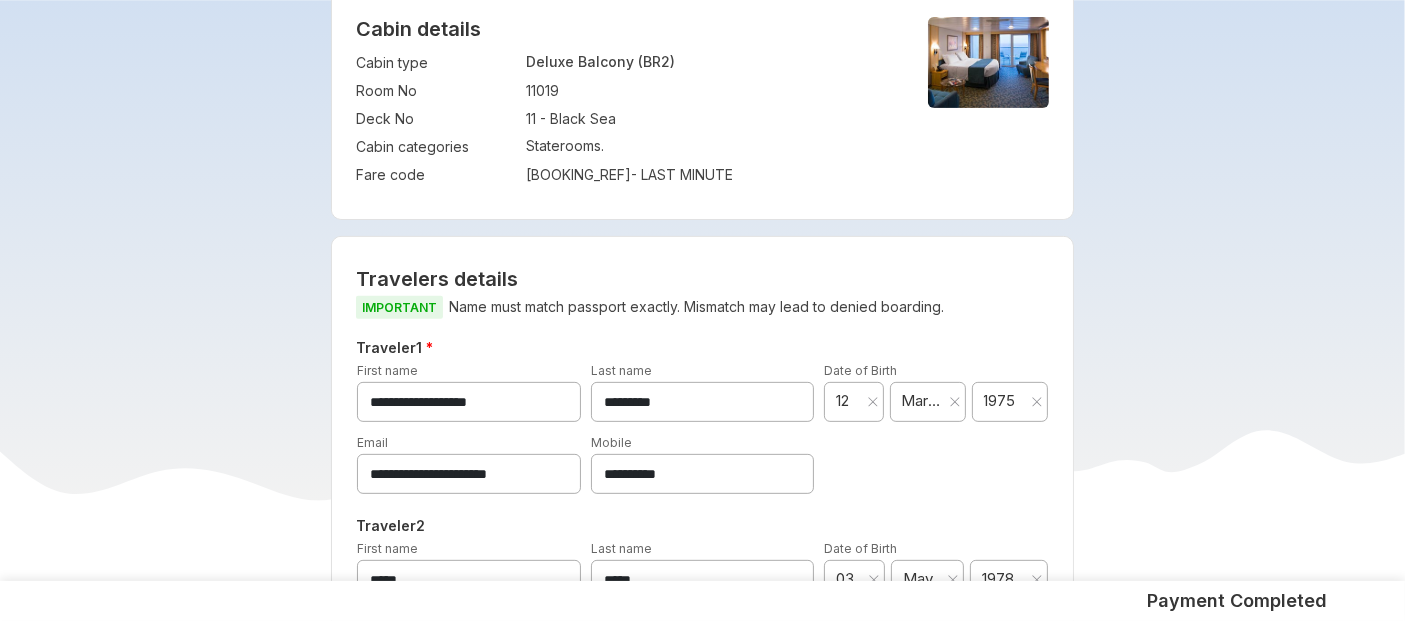 drag, startPoint x: 724, startPoint y: 463, endPoint x: 490, endPoint y: 472, distance: 234.17302 